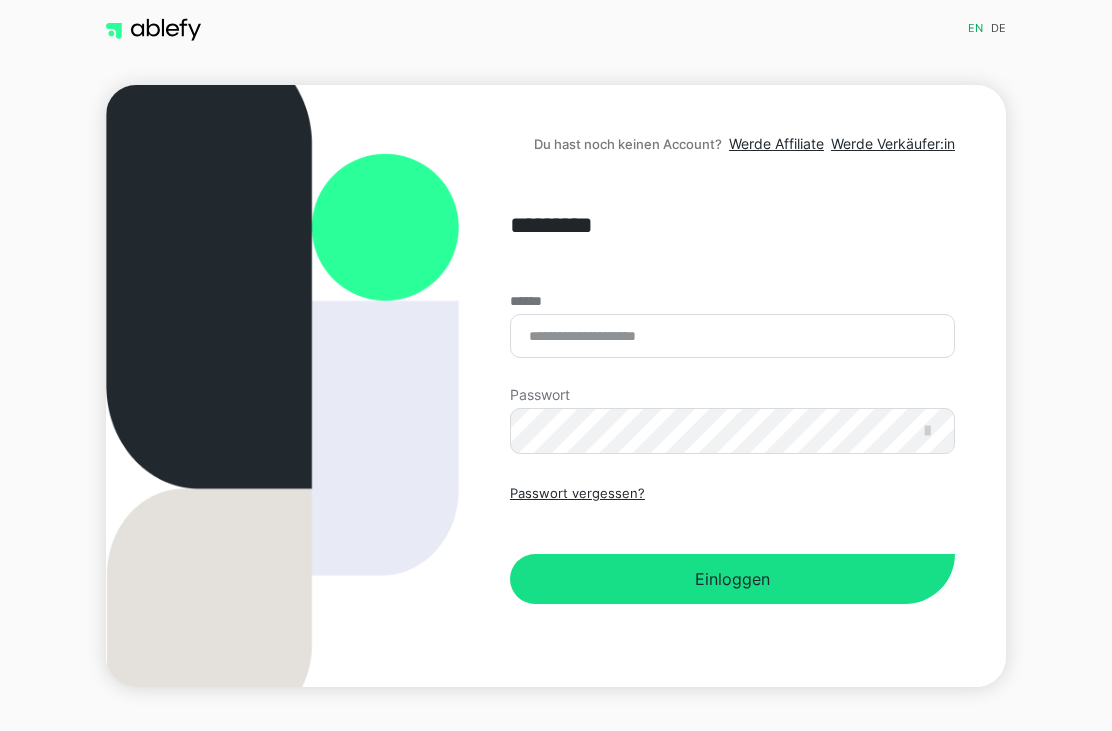scroll, scrollTop: 64, scrollLeft: 0, axis: vertical 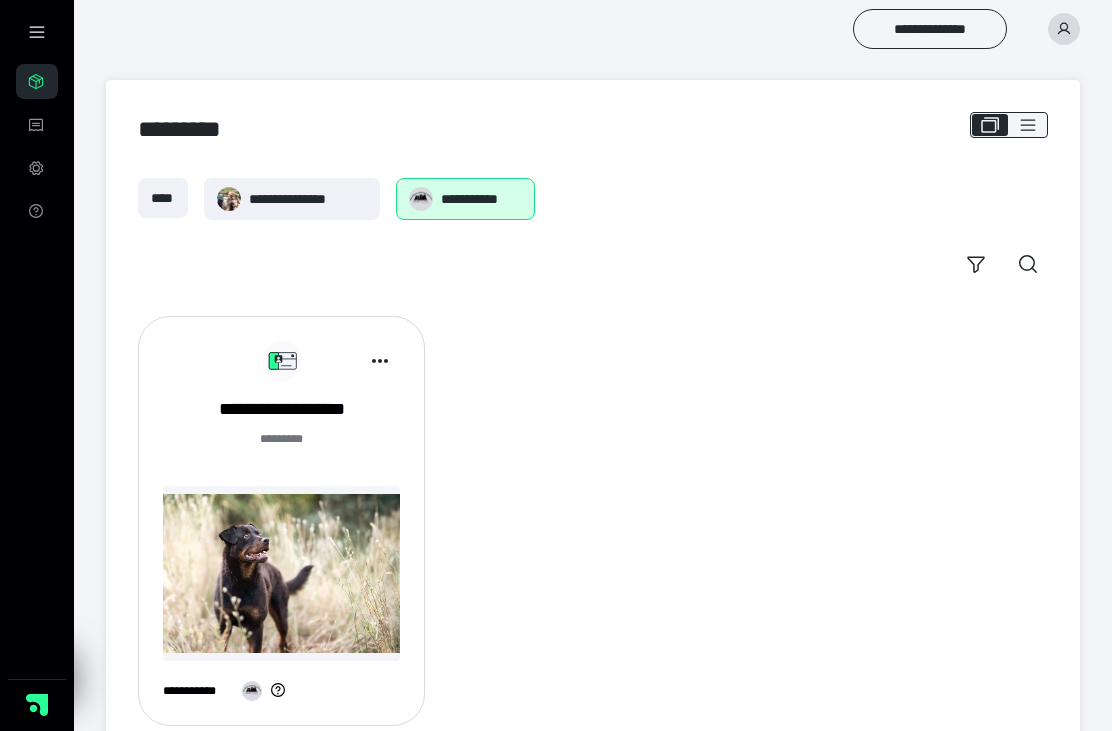 click at bounding box center [37, 32] 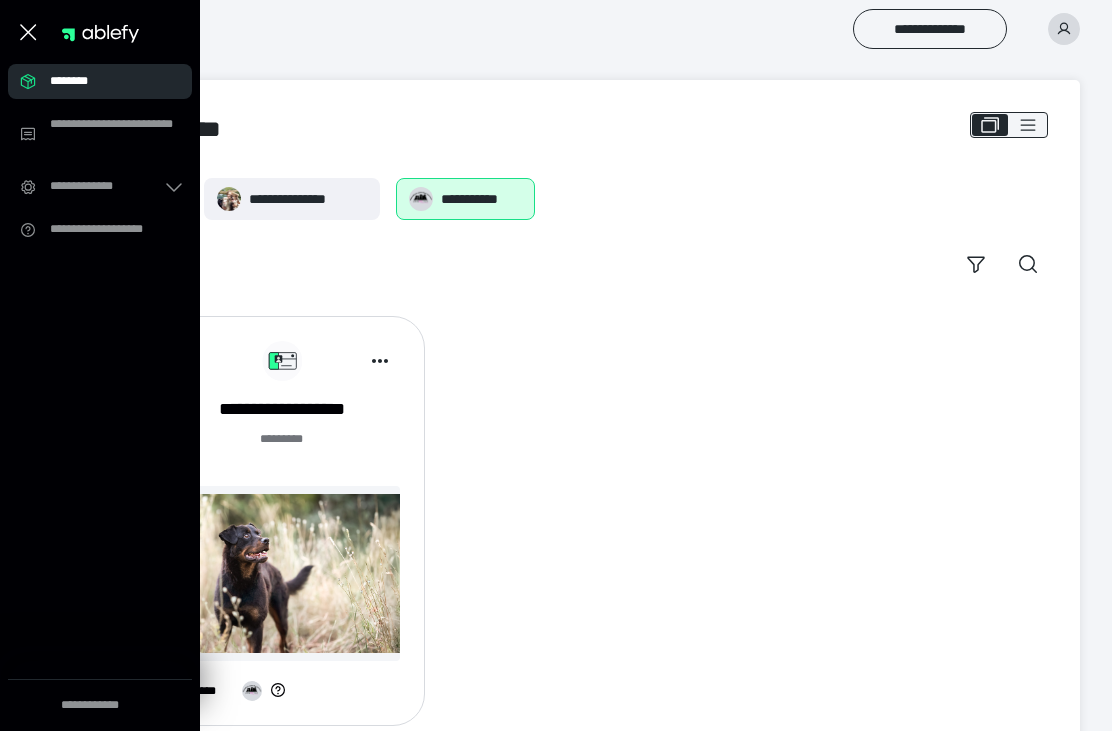 click on "********" at bounding box center [106, 81] 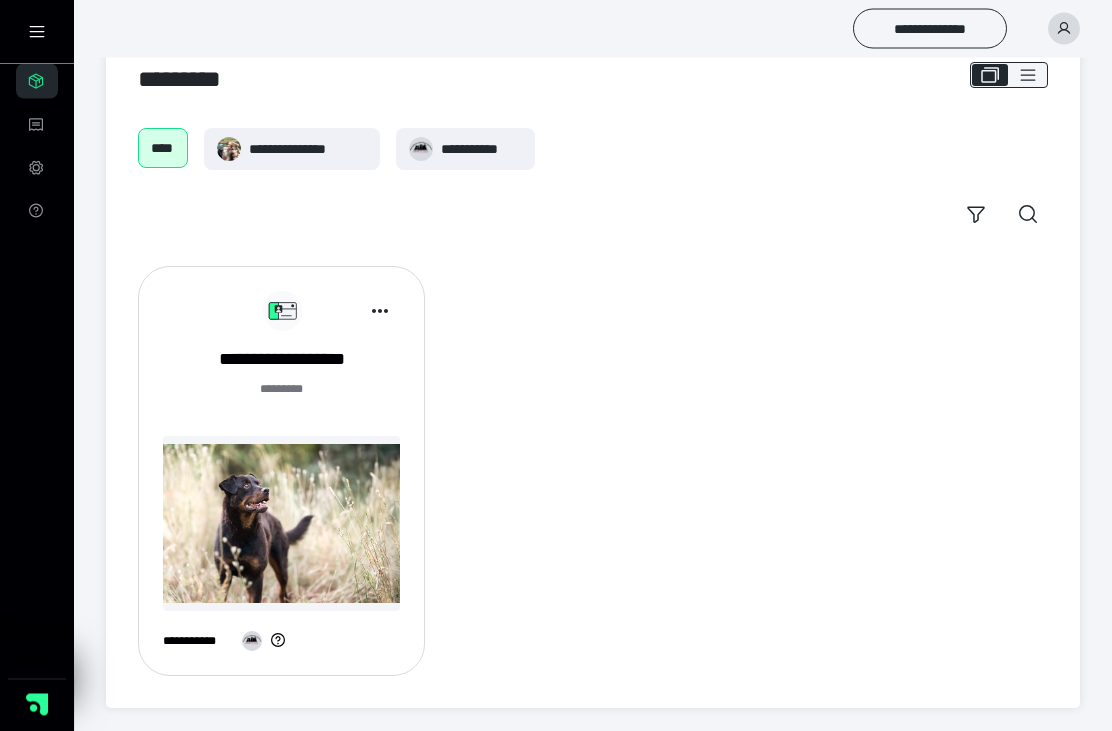 scroll, scrollTop: 51, scrollLeft: 0, axis: vertical 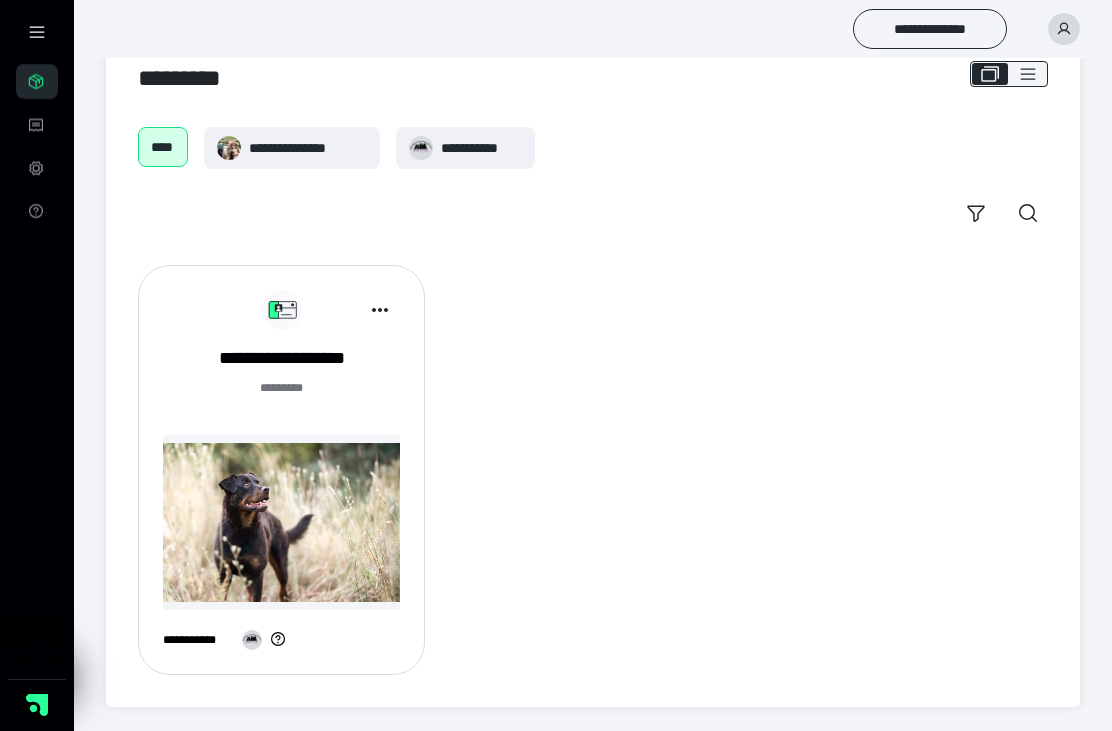 click on "**********" at bounding box center [281, 358] 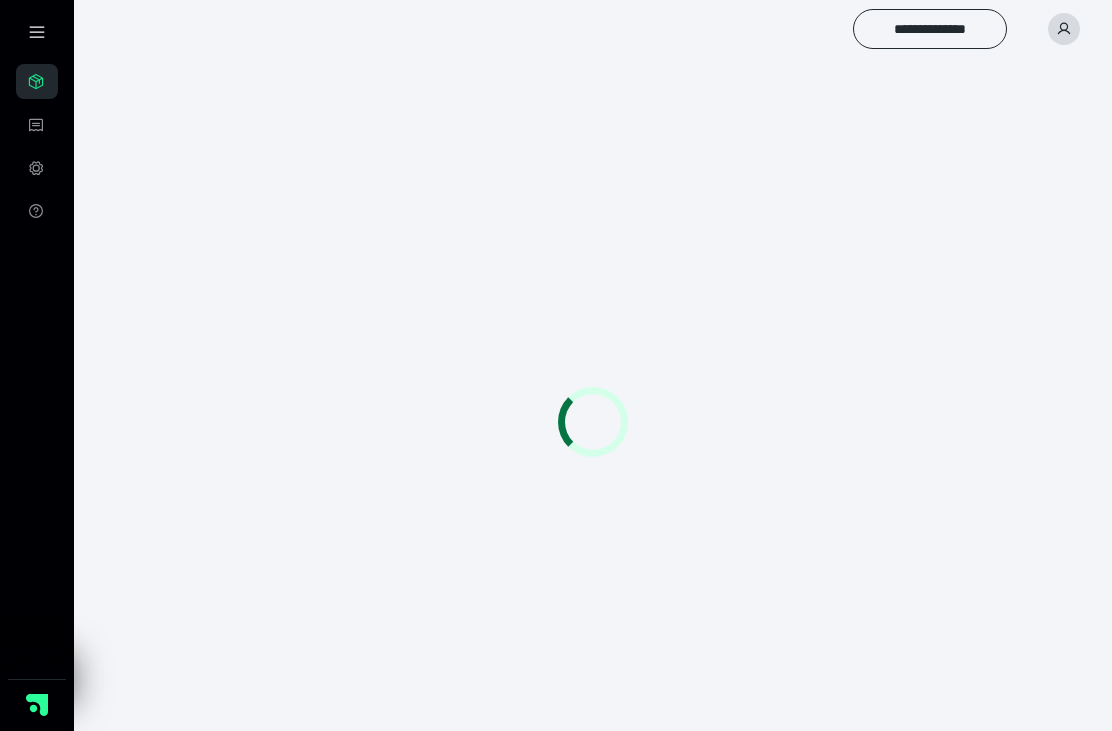 scroll, scrollTop: 0, scrollLeft: 0, axis: both 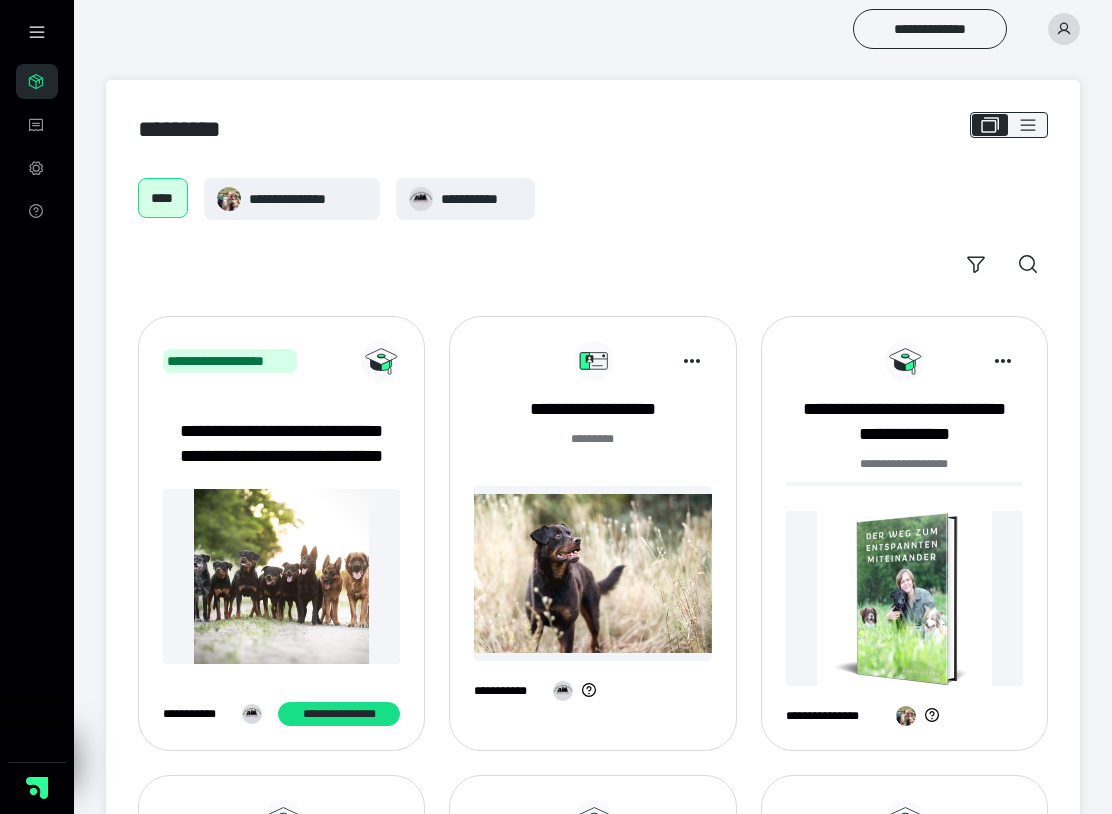 click at bounding box center [37, 32] 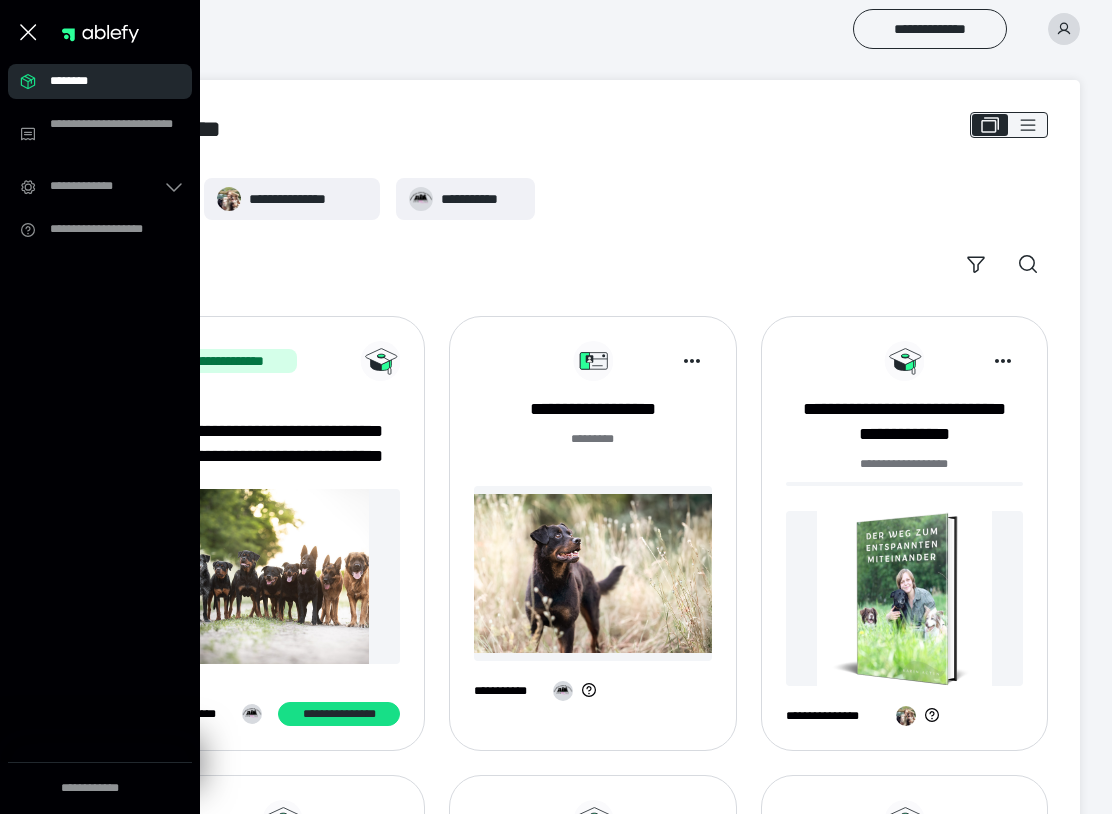 click on "**********" at bounding box center [593, 661] 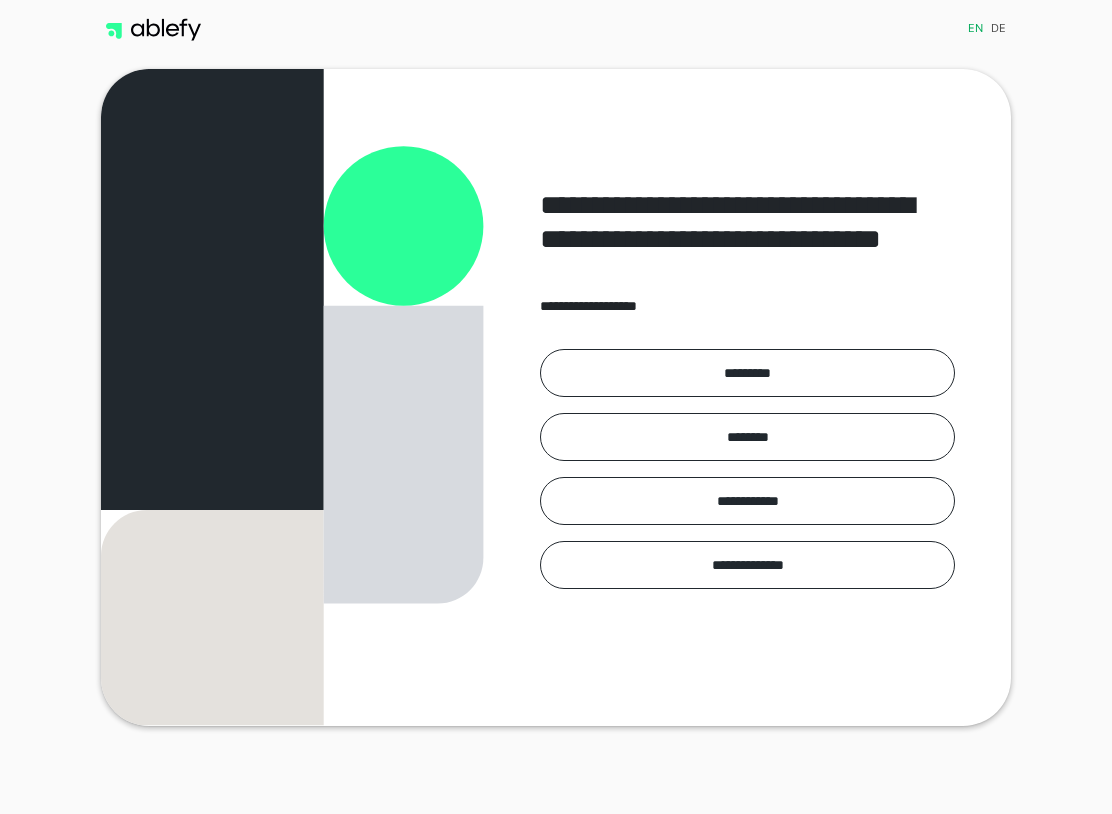 scroll, scrollTop: 0, scrollLeft: 0, axis: both 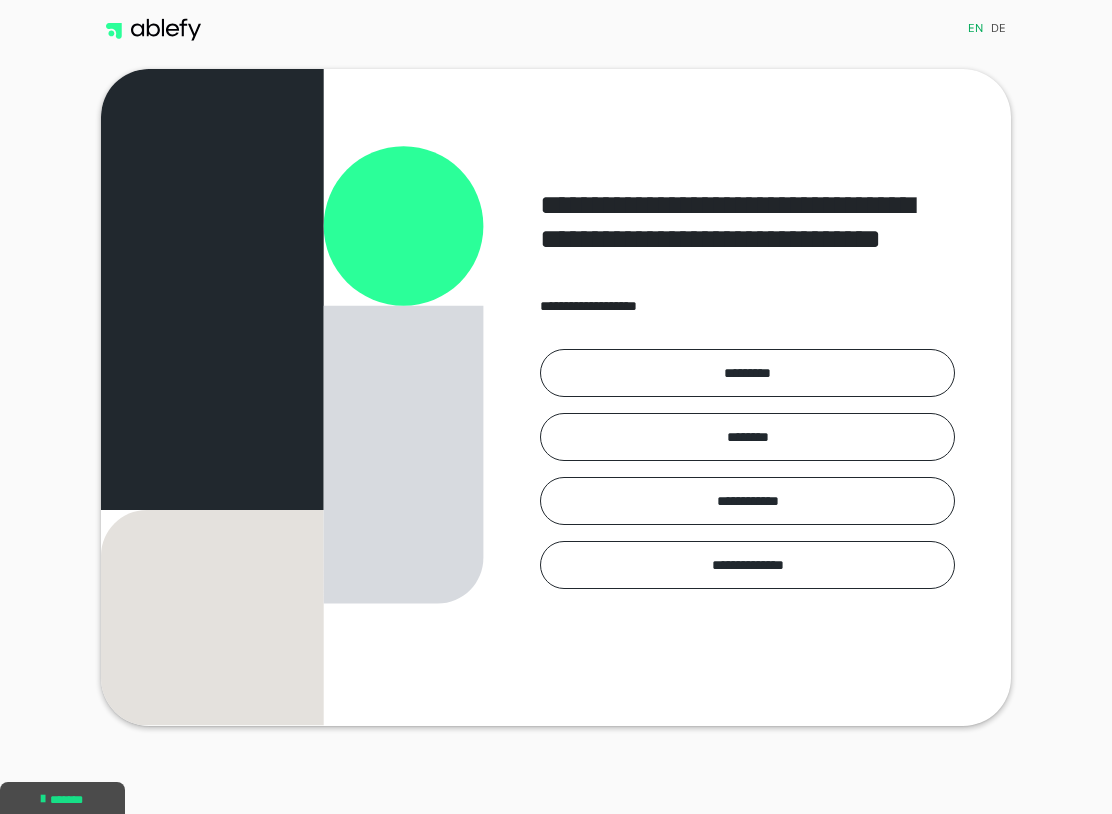 click on "*********" at bounding box center (747, 373) 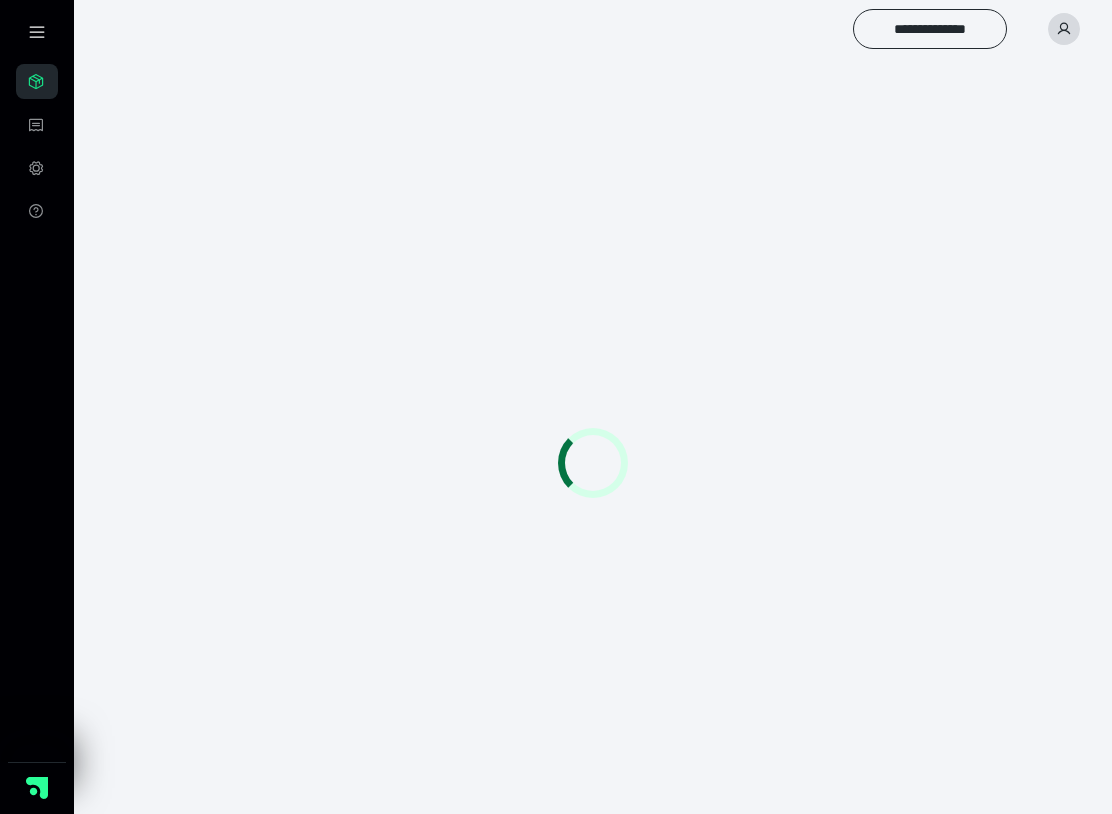 scroll, scrollTop: 0, scrollLeft: 0, axis: both 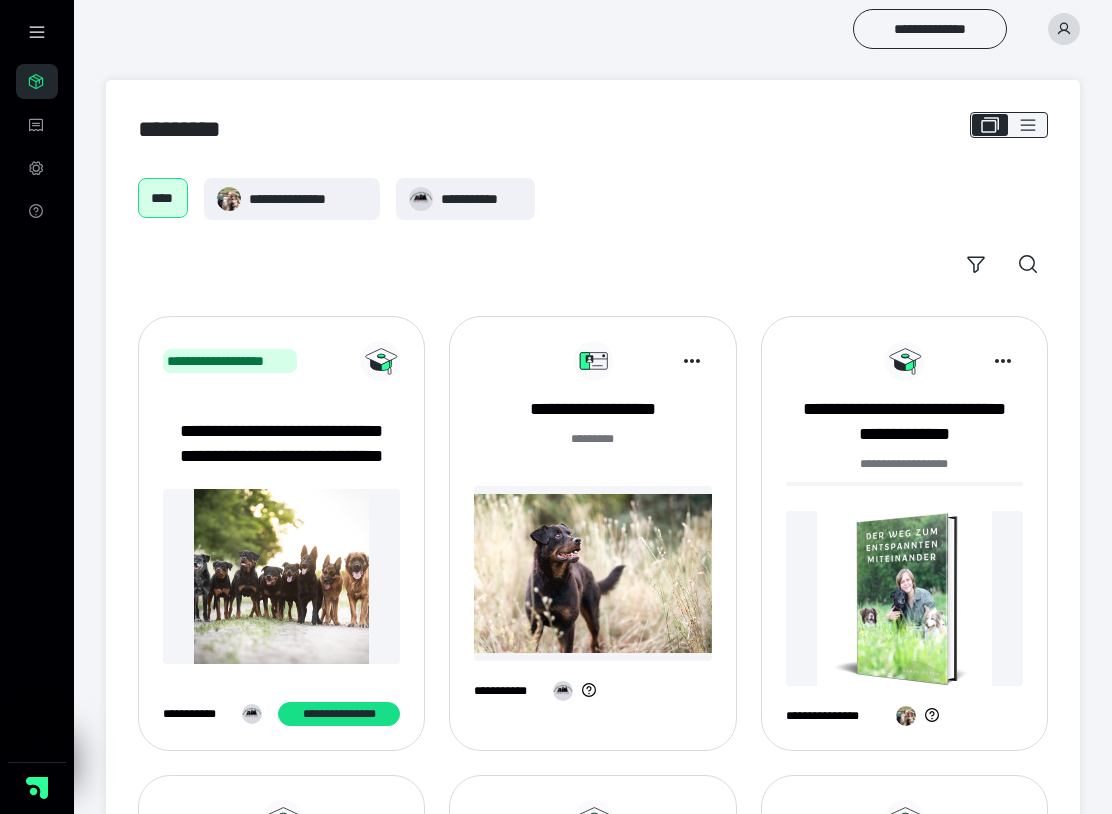 click on "**********" at bounding box center (592, 409) 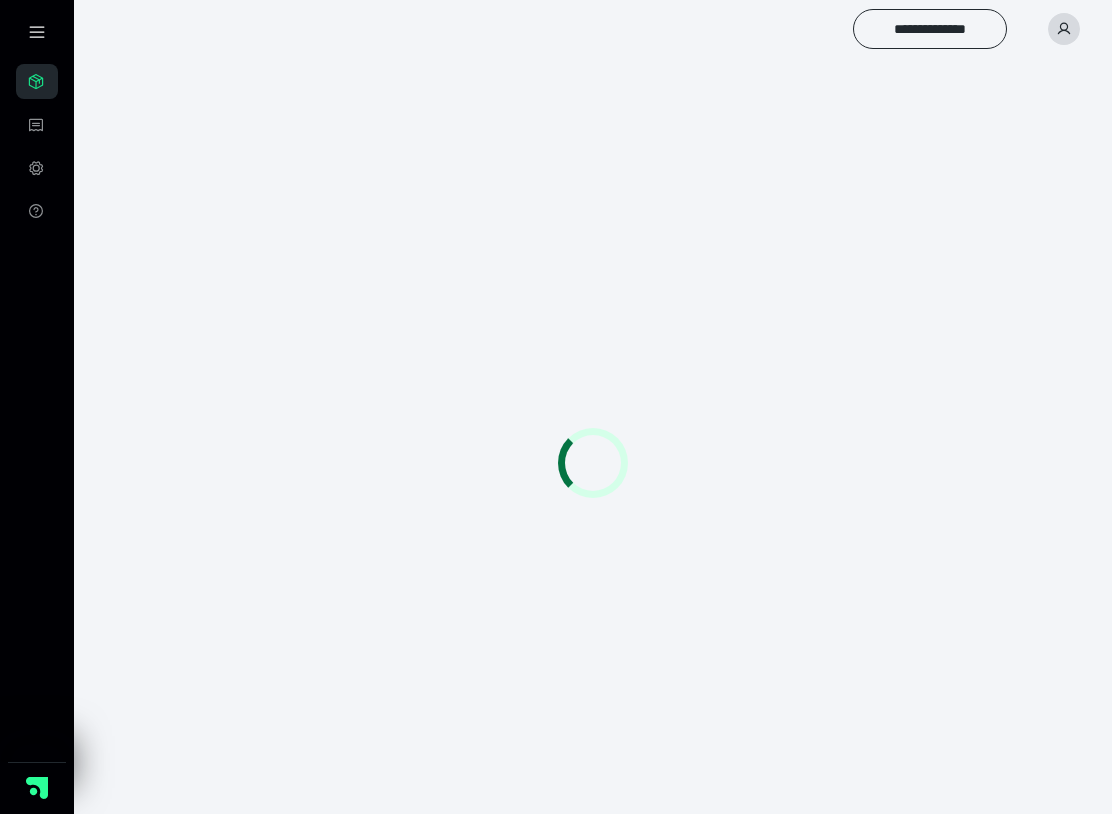 scroll, scrollTop: 0, scrollLeft: 0, axis: both 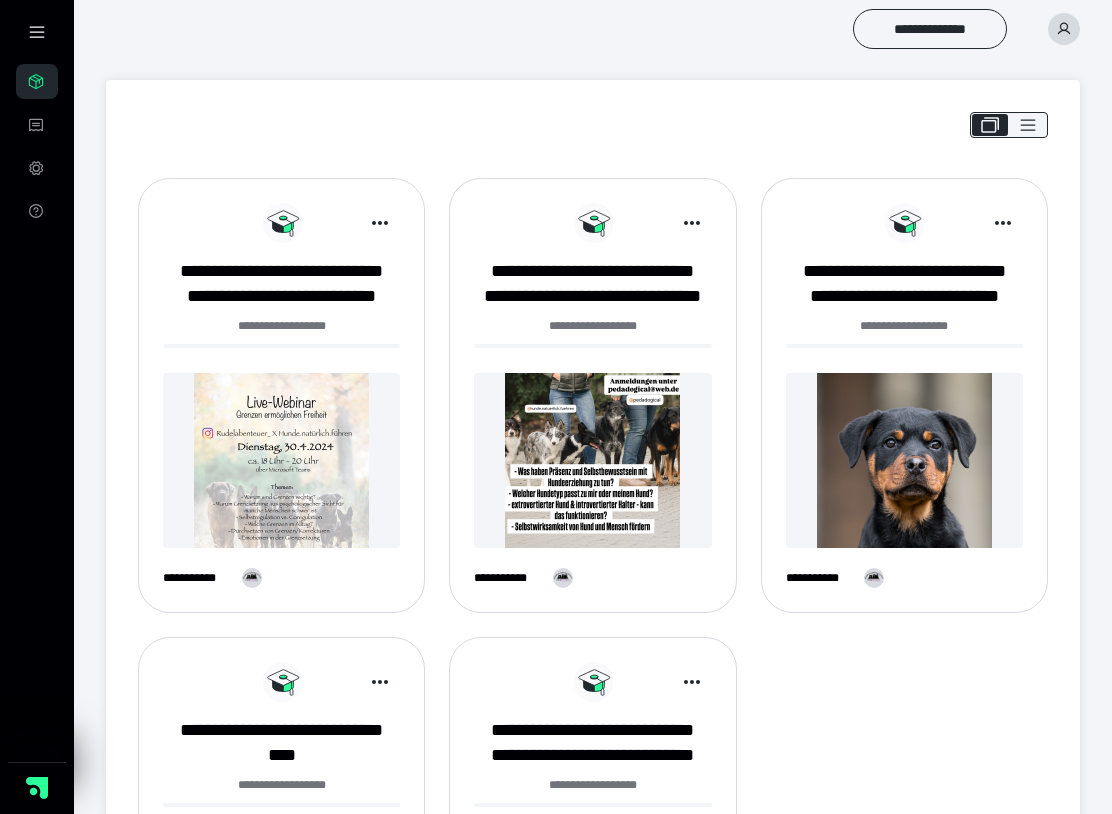 click 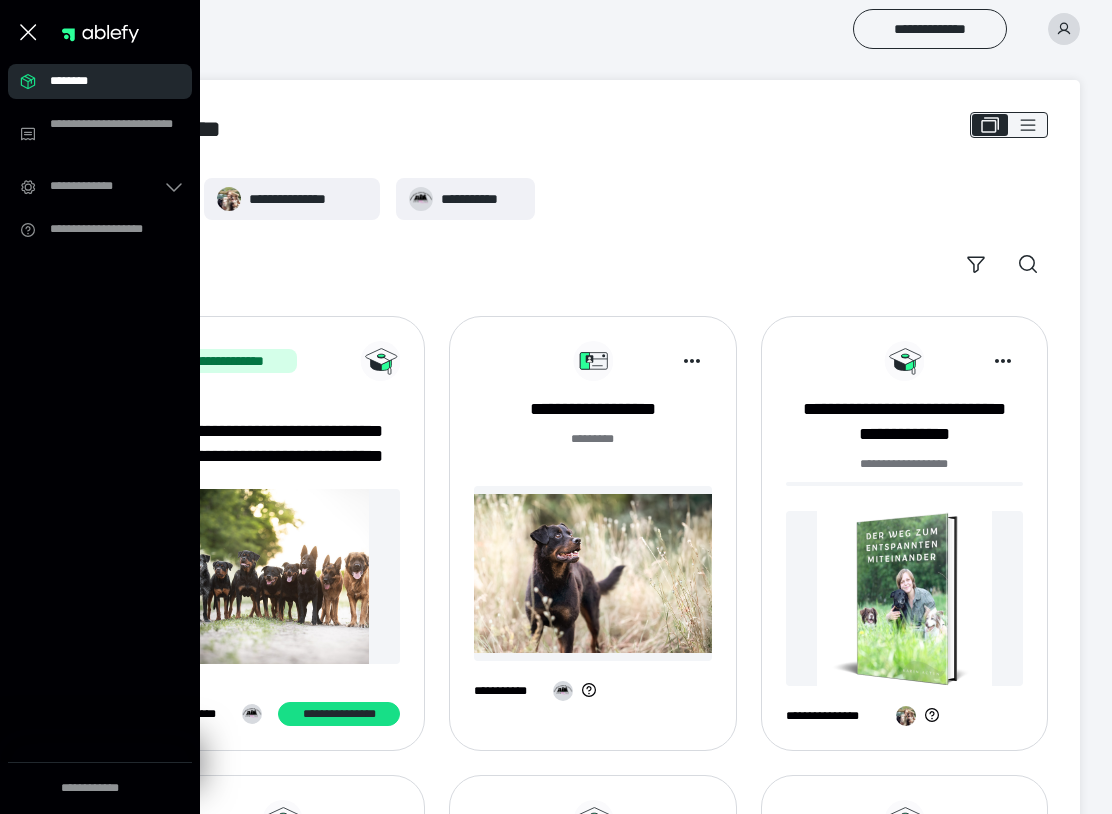 click on "**********" at bounding box center [281, 533] 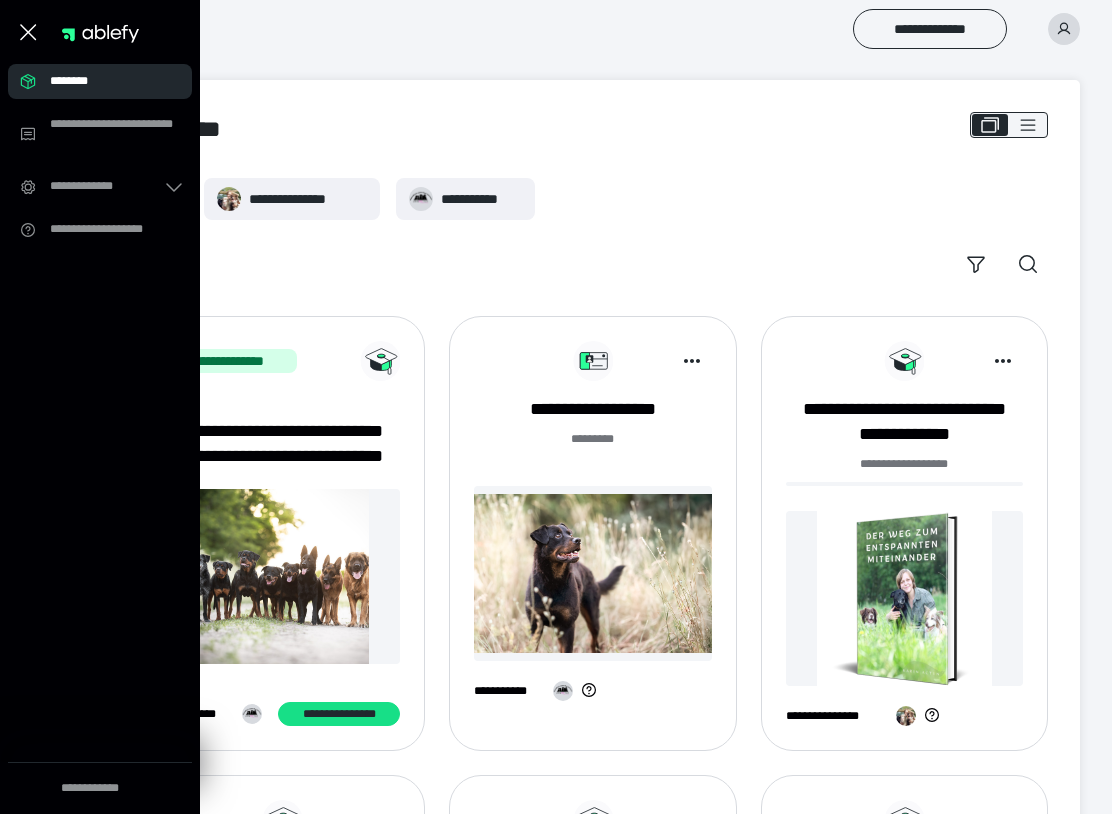 click on "**********" at bounding box center (593, 661) 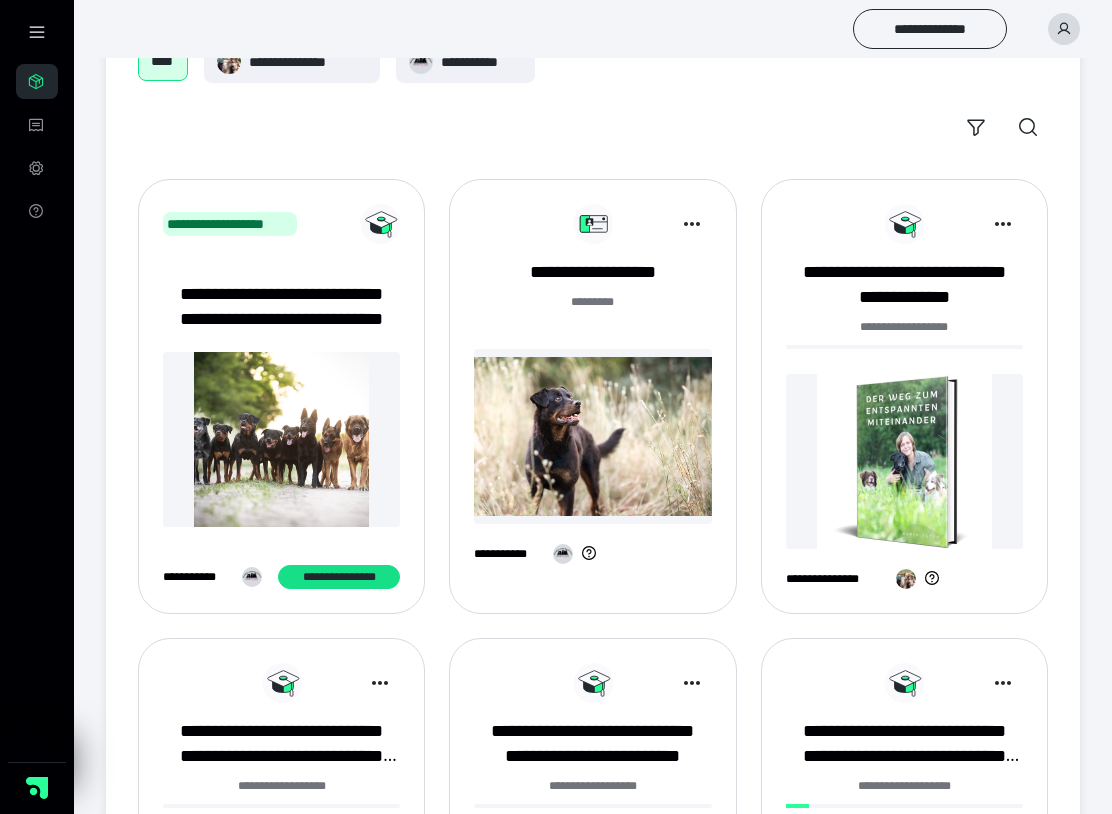 scroll, scrollTop: 0, scrollLeft: 0, axis: both 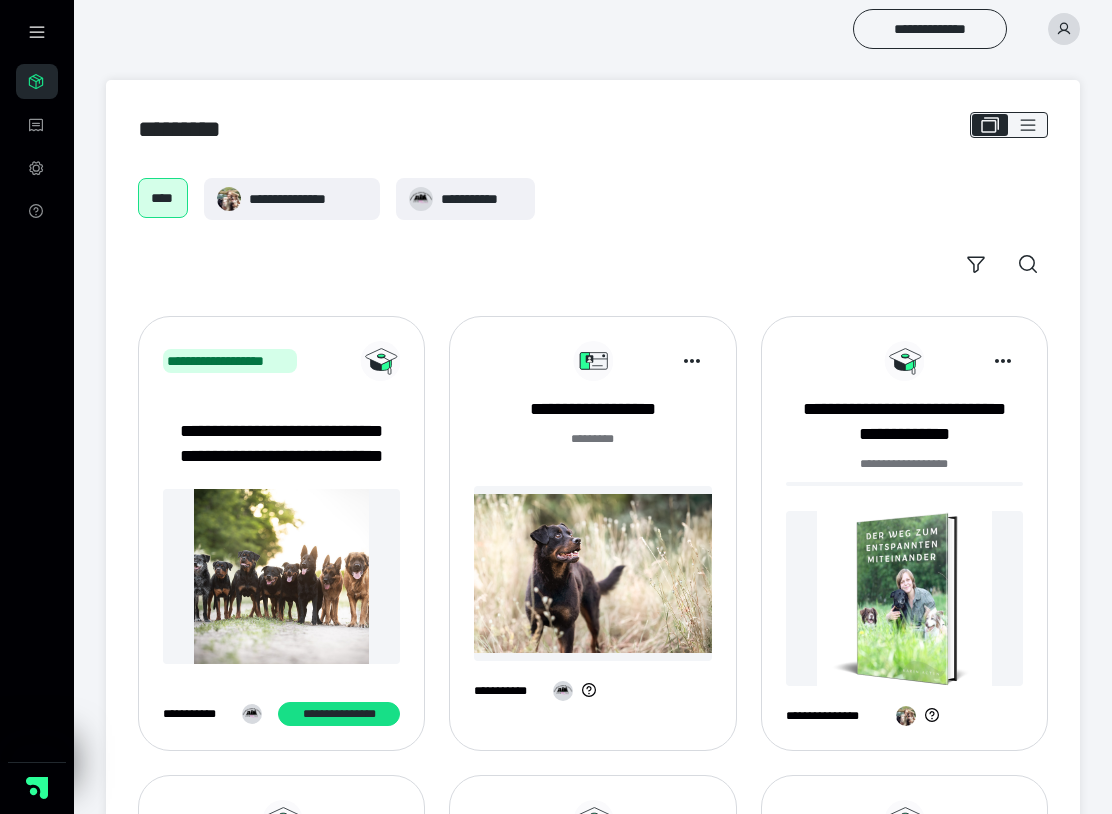 click 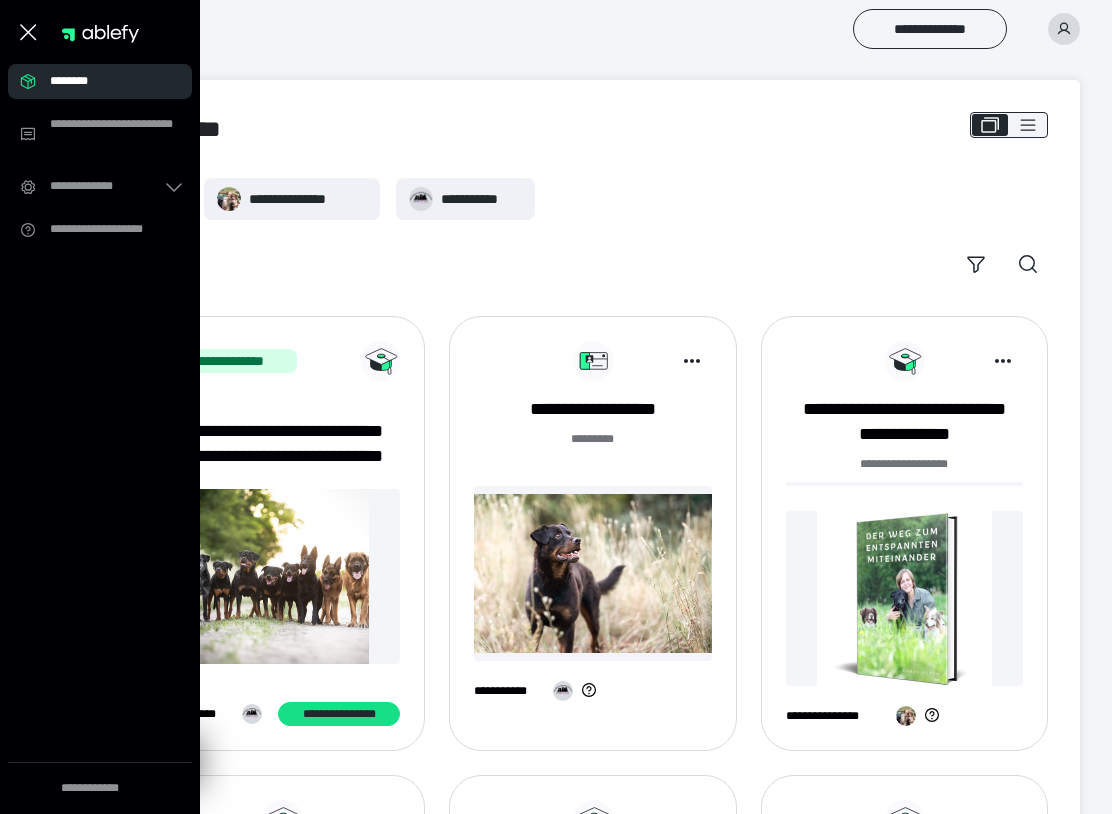 click on "**********" at bounding box center [593, 661] 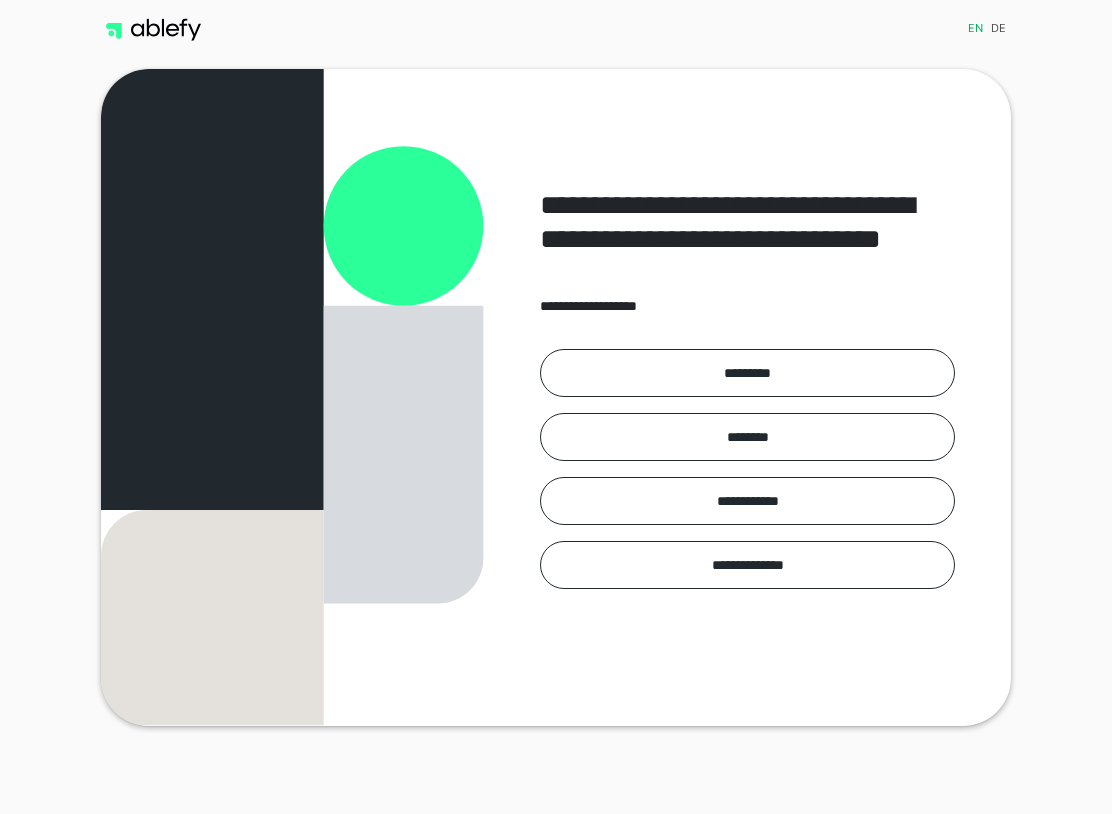 scroll, scrollTop: 0, scrollLeft: 0, axis: both 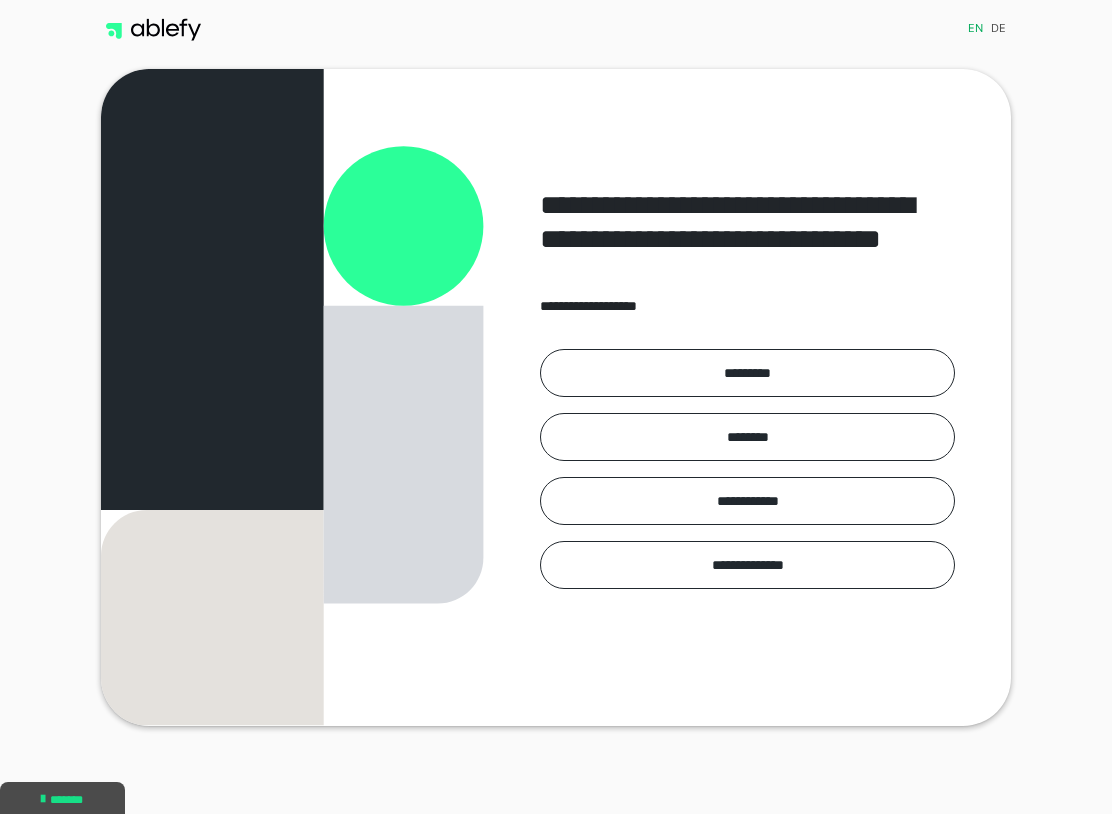 click on "*********" at bounding box center (747, 373) 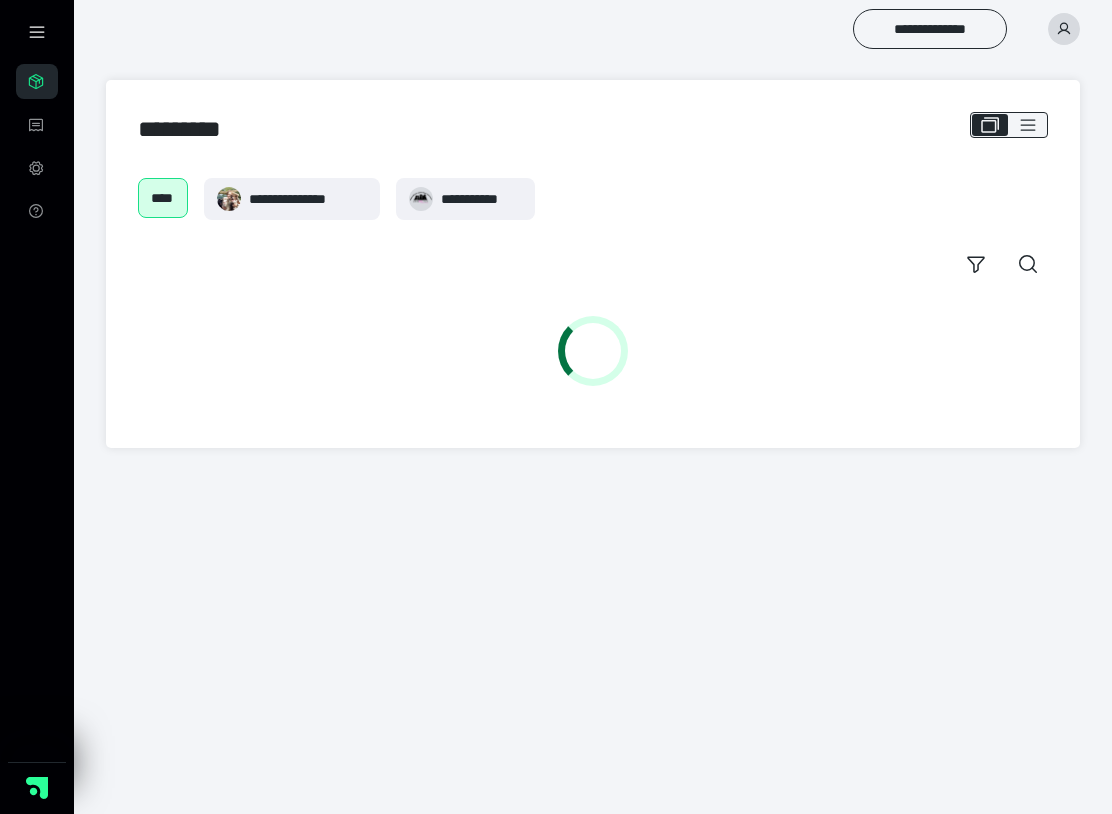 scroll, scrollTop: 0, scrollLeft: 0, axis: both 